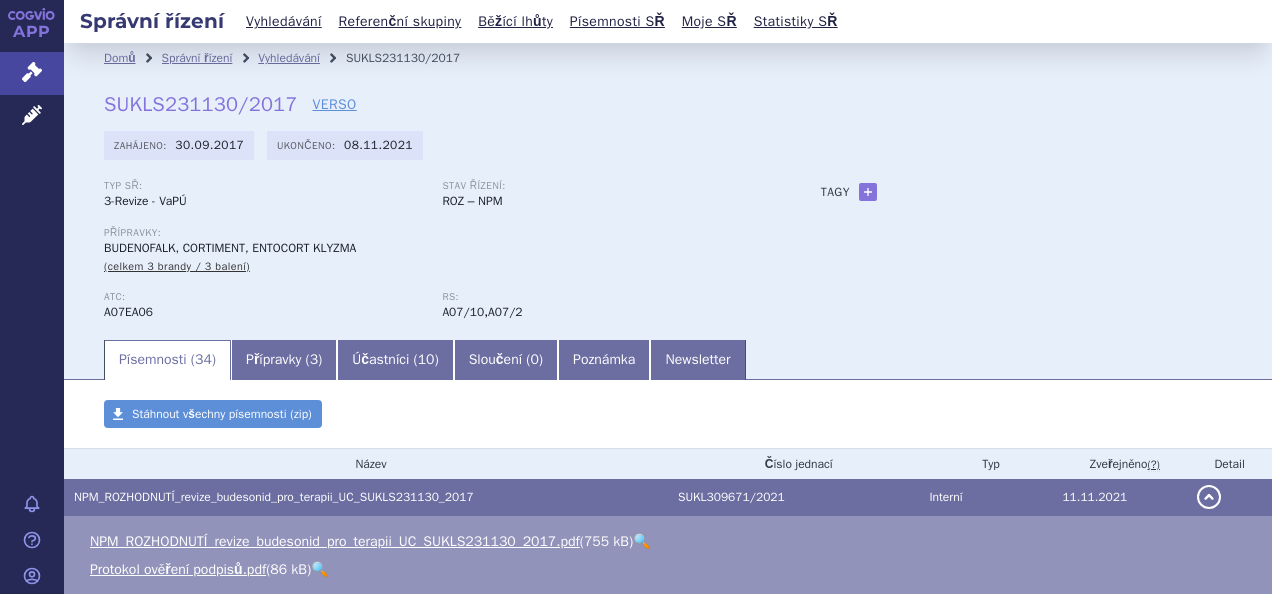 scroll, scrollTop: 0, scrollLeft: 0, axis: both 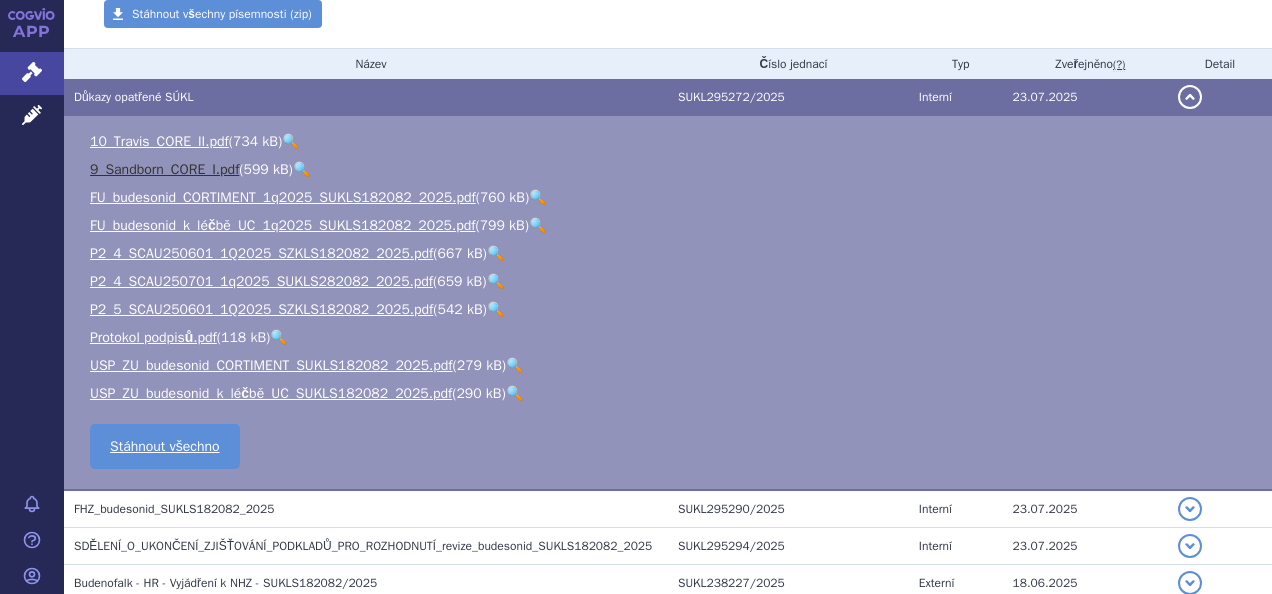 click on "9_Sandborn_CORE_I.pdf" at bounding box center (164, 169) 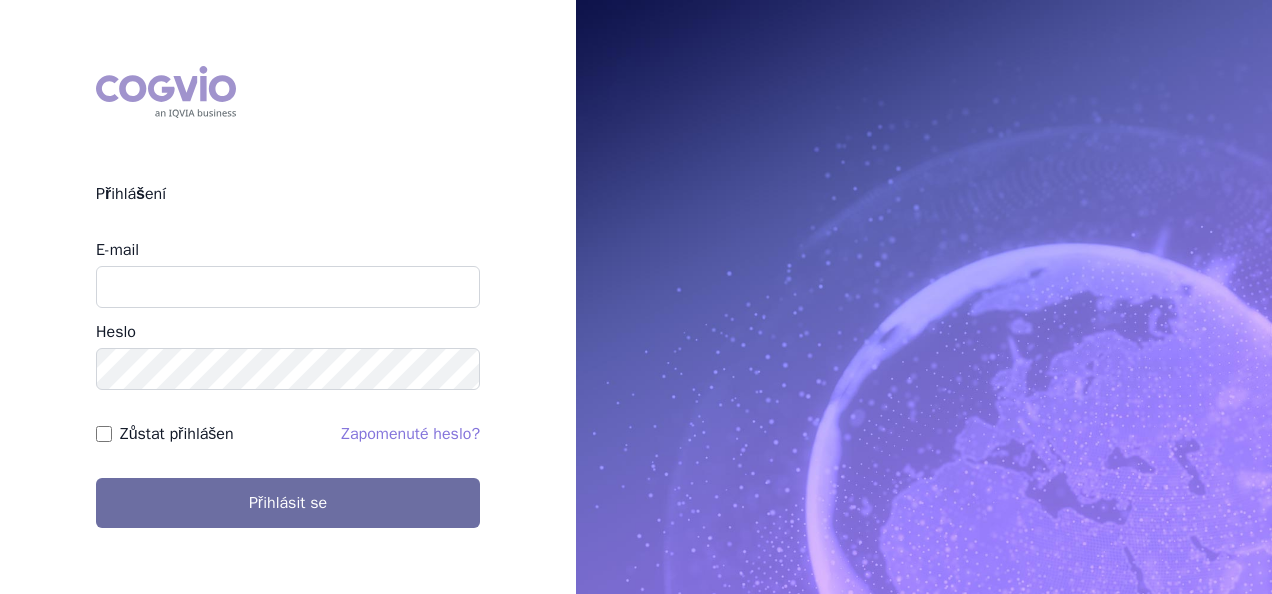 scroll, scrollTop: 0, scrollLeft: 0, axis: both 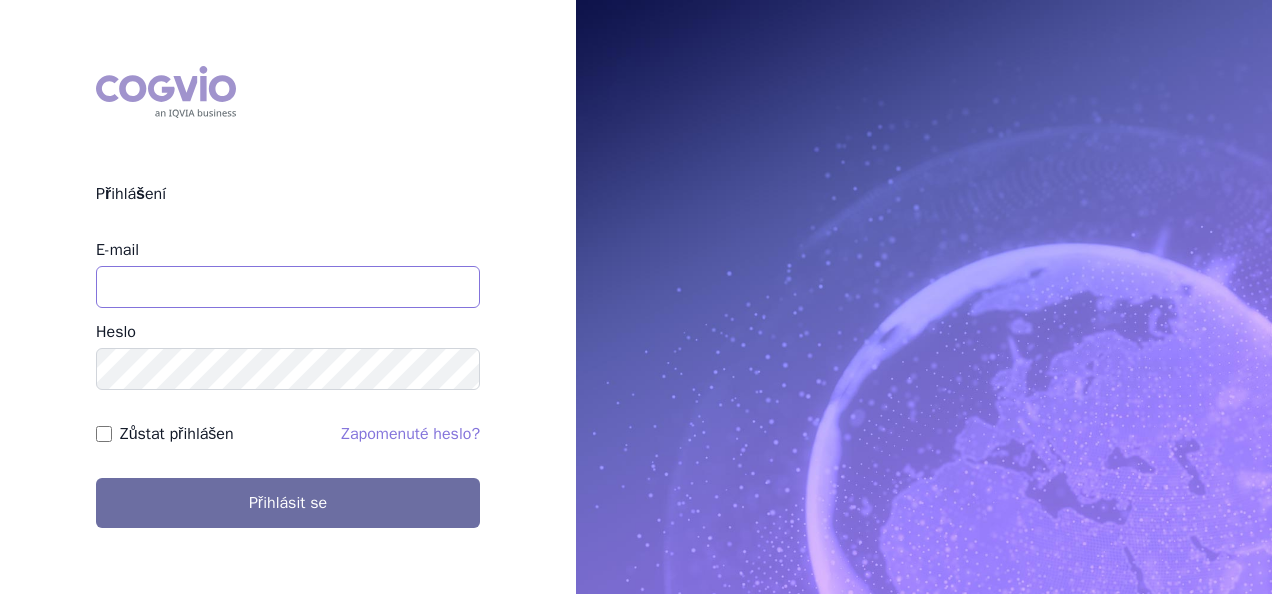 click on "E-mail" at bounding box center (288, 287) 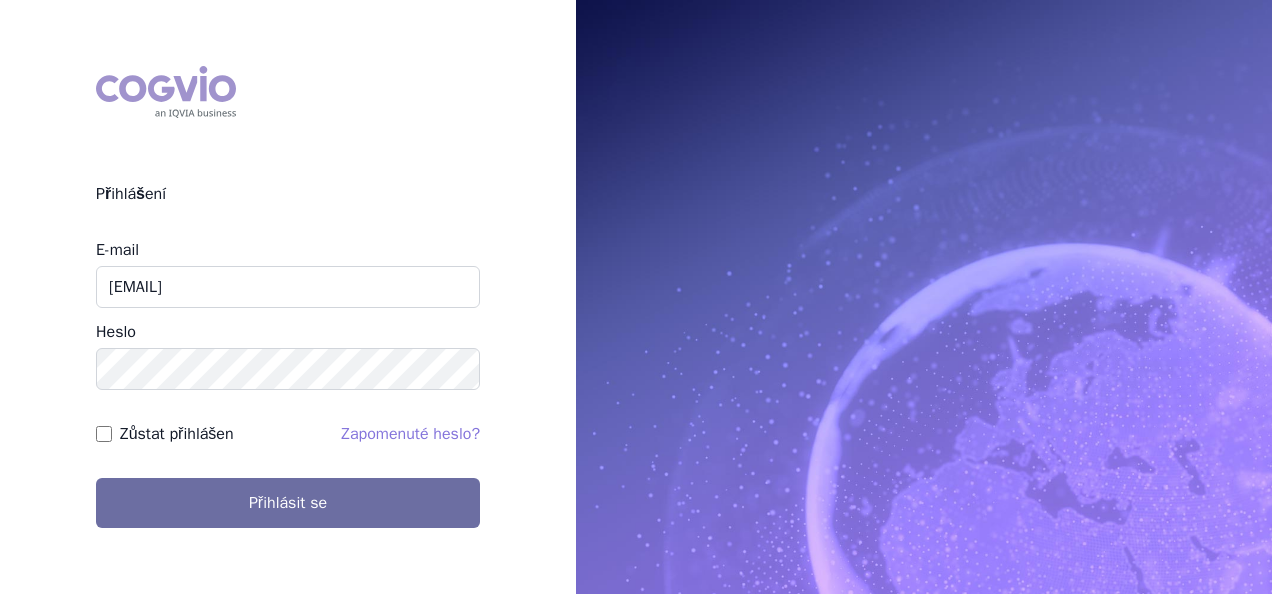 click on "Zůstat přihlášen" at bounding box center (165, 434) 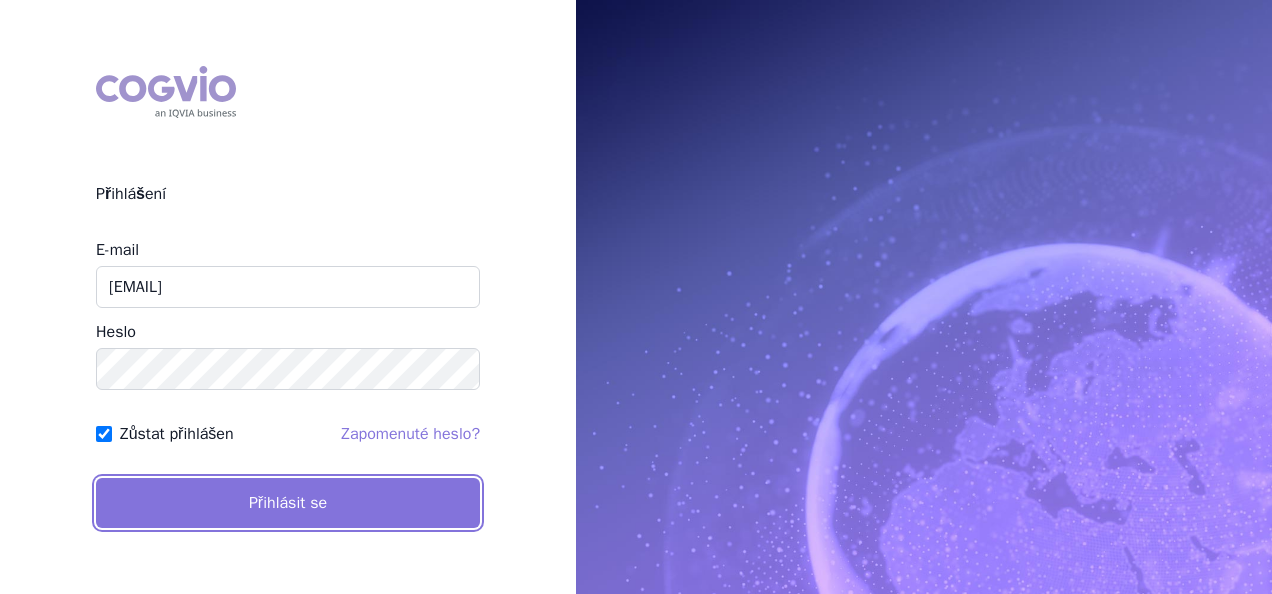 click on "Přihlásit se" at bounding box center [288, 503] 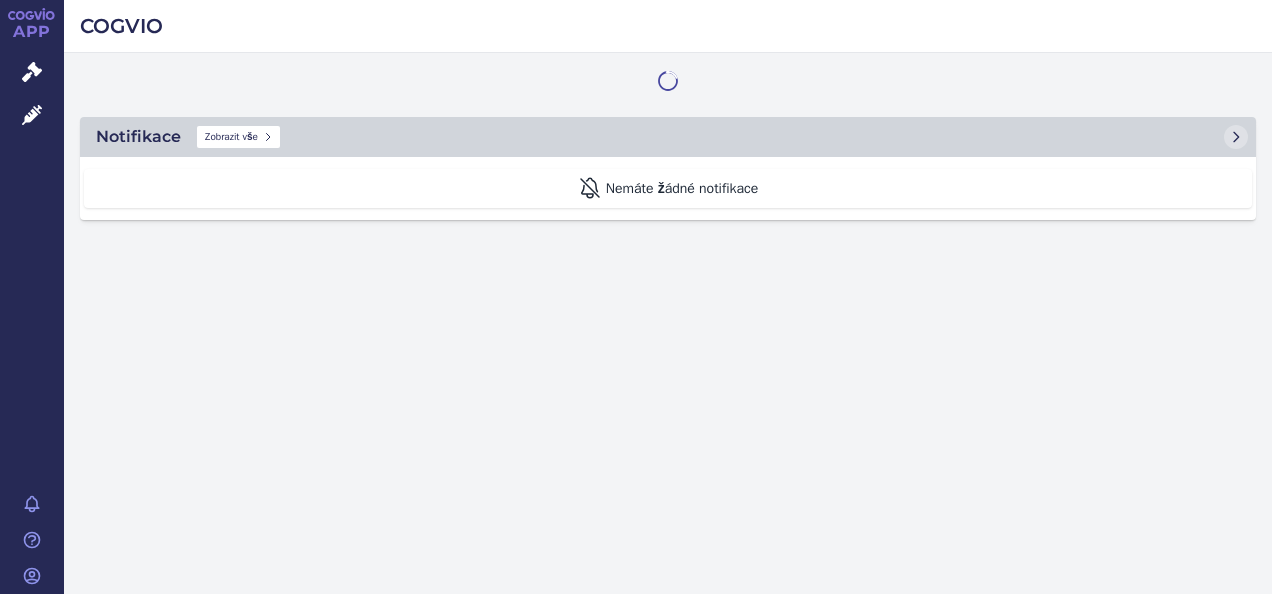 scroll, scrollTop: 0, scrollLeft: 0, axis: both 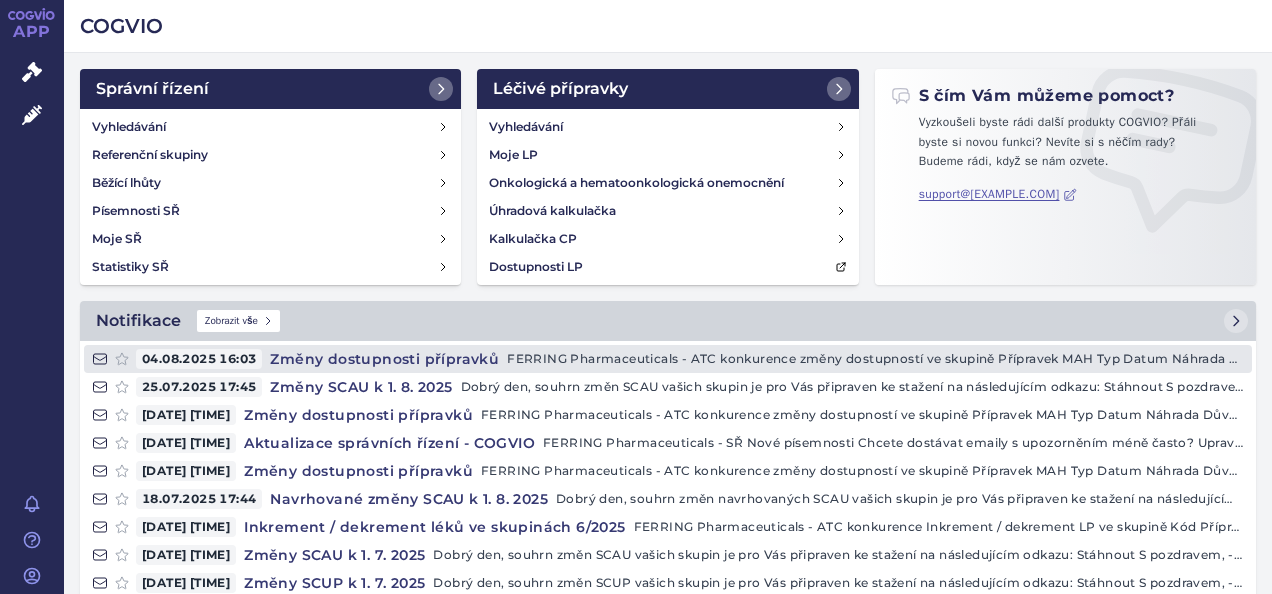 click on "04.08.2025 16:03" at bounding box center (199, 359) 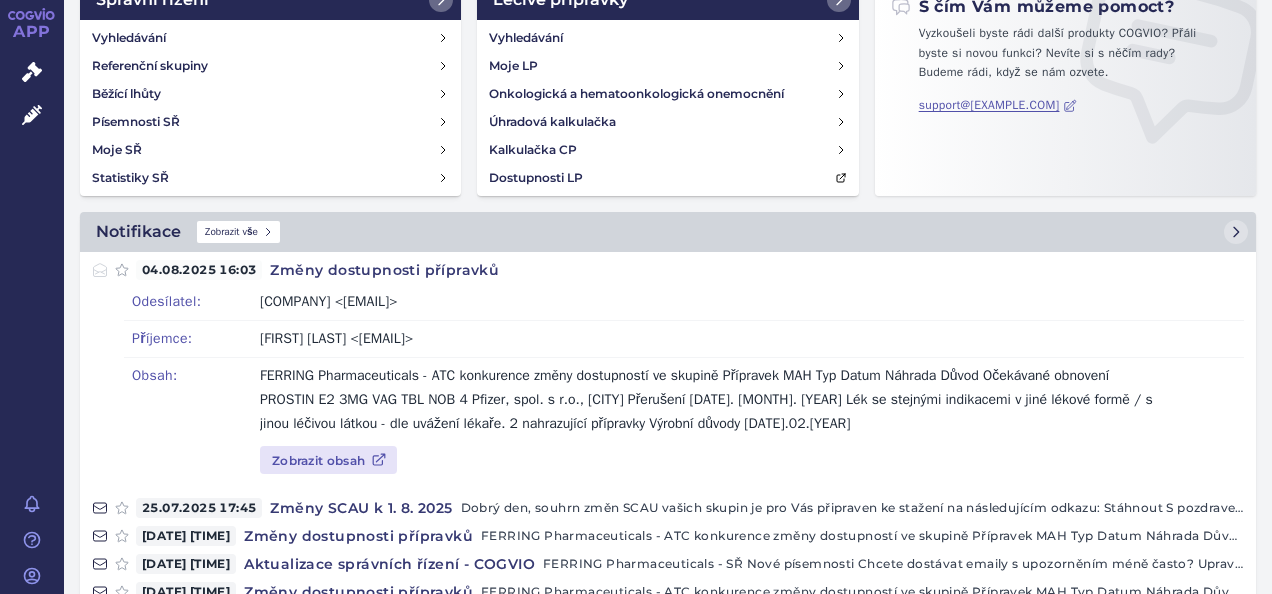 scroll, scrollTop: 120, scrollLeft: 0, axis: vertical 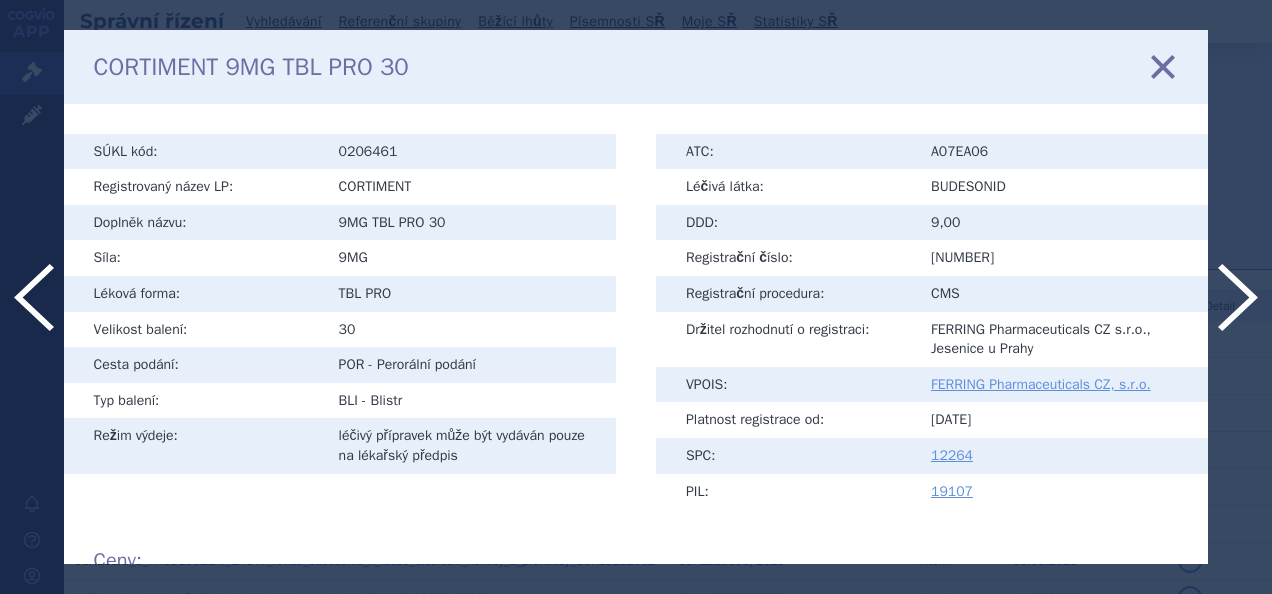 click at bounding box center (1238, 297) 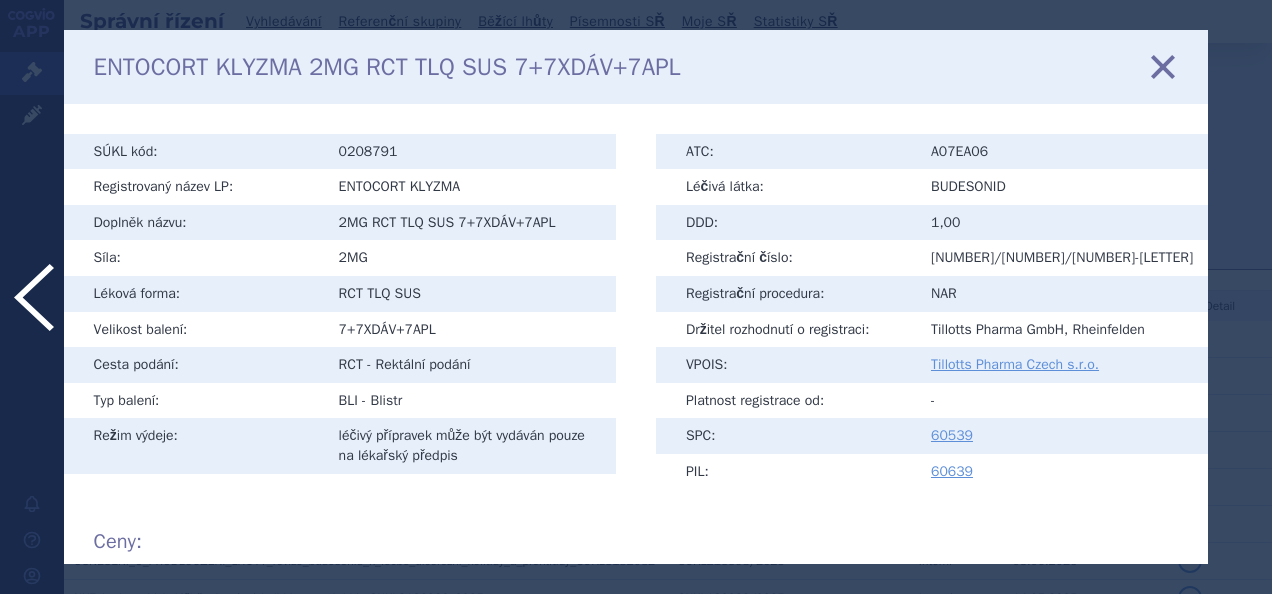 scroll, scrollTop: 0, scrollLeft: 0, axis: both 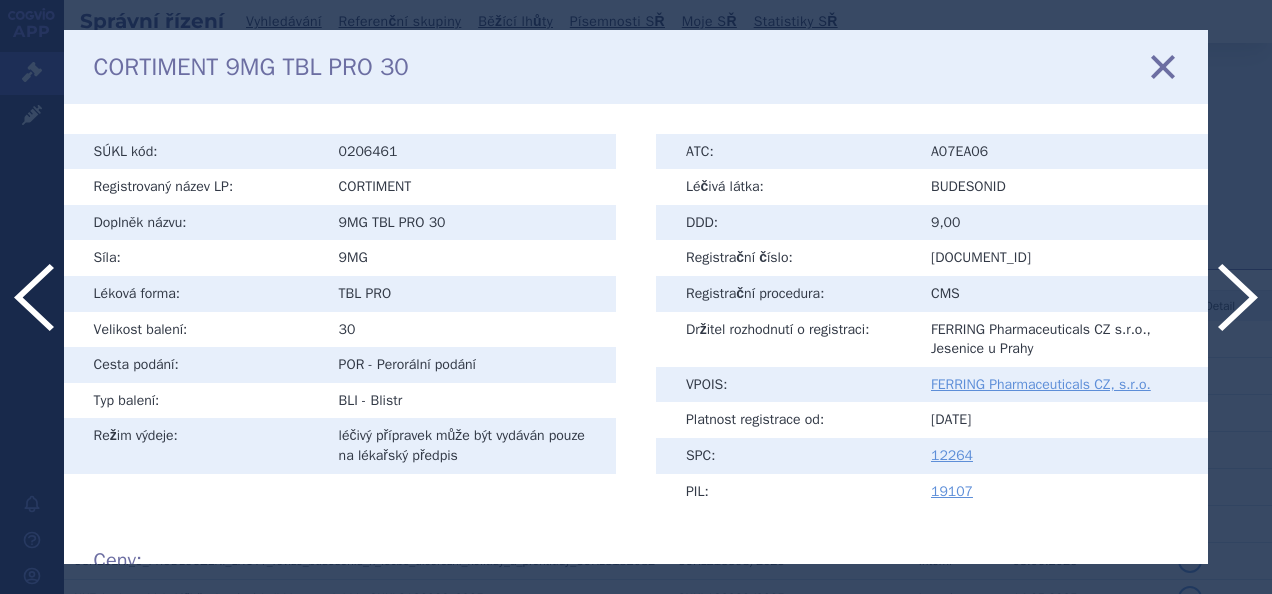 click at bounding box center [1238, 297] 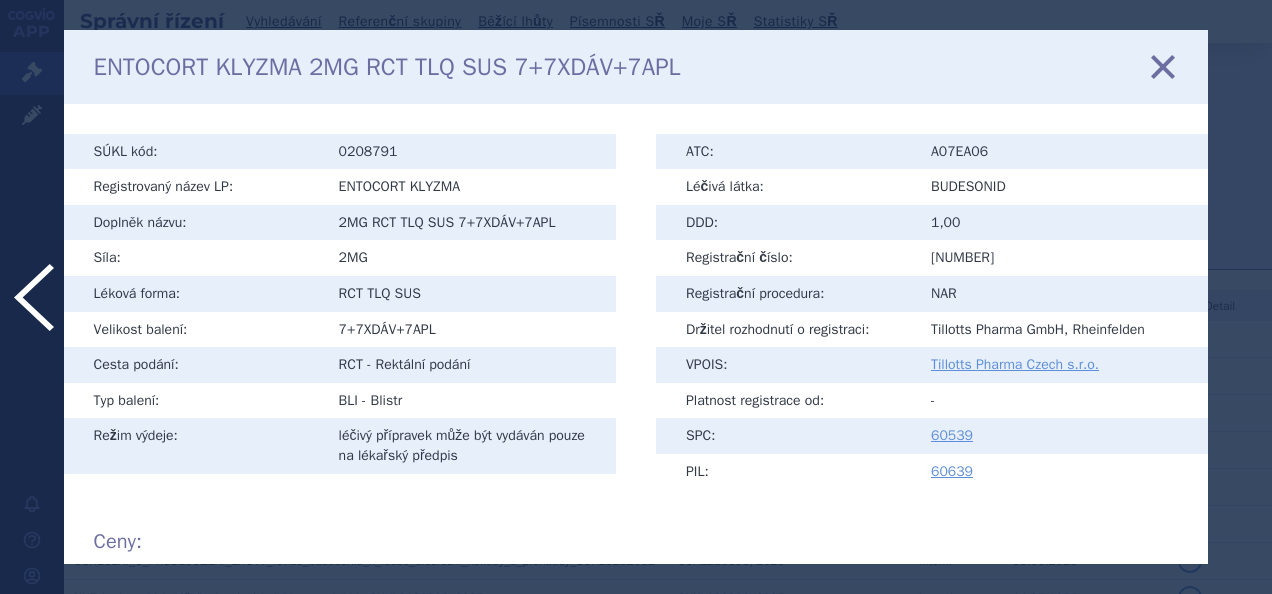 scroll, scrollTop: 0, scrollLeft: 0, axis: both 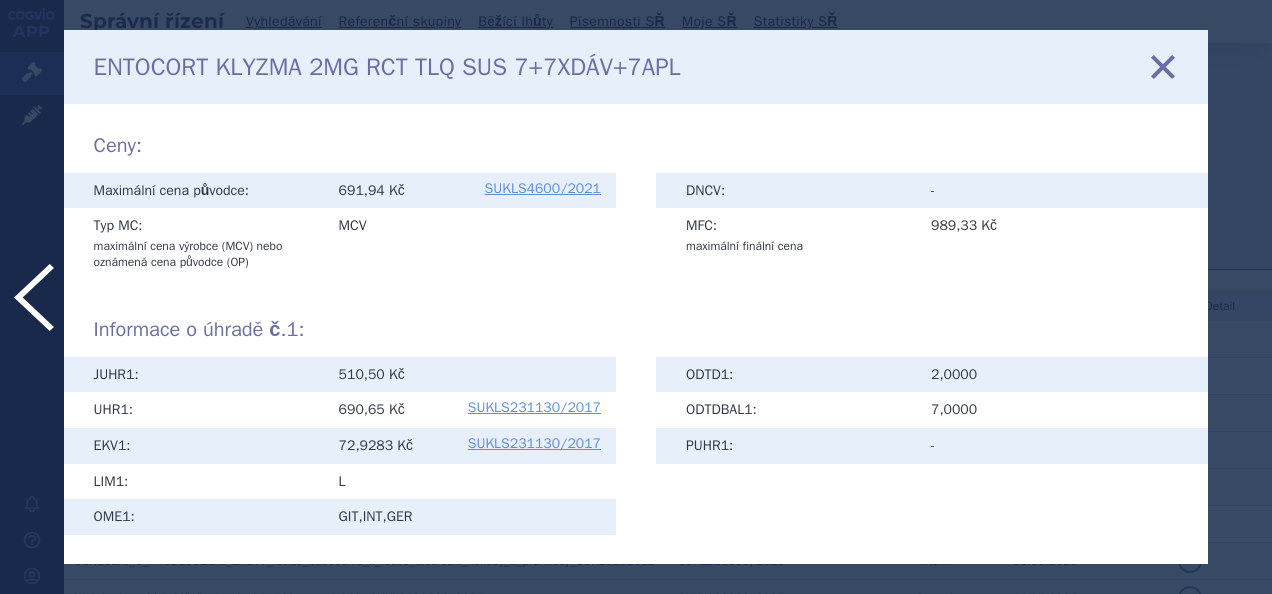 click at bounding box center (34, 297) 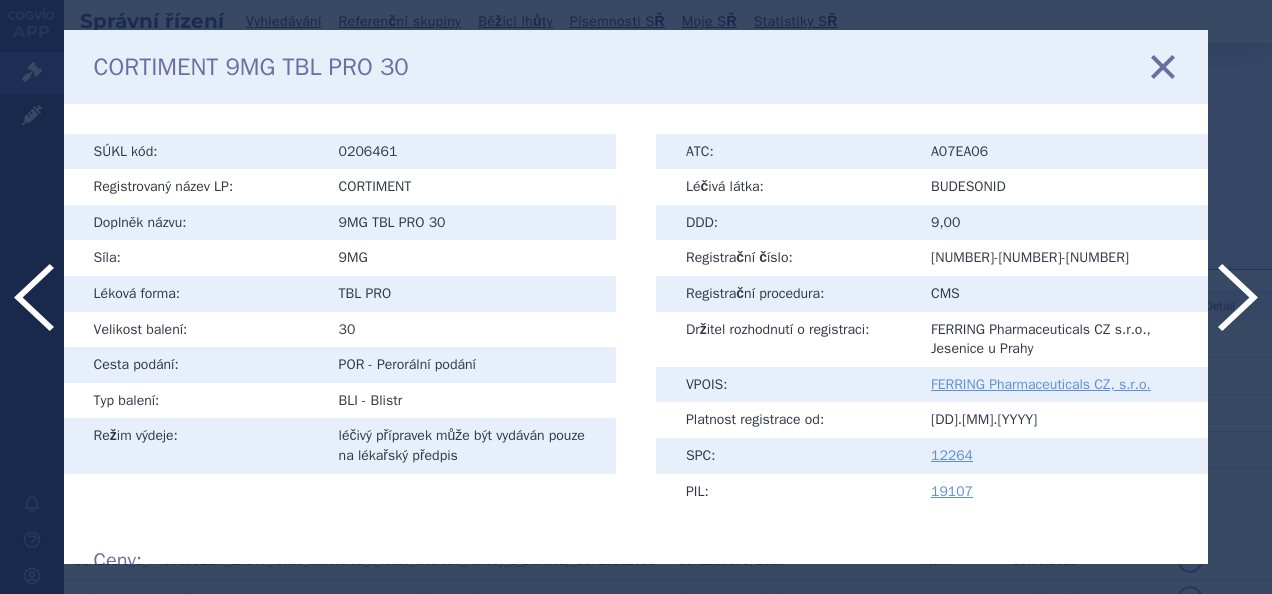 scroll, scrollTop: 0, scrollLeft: 0, axis: both 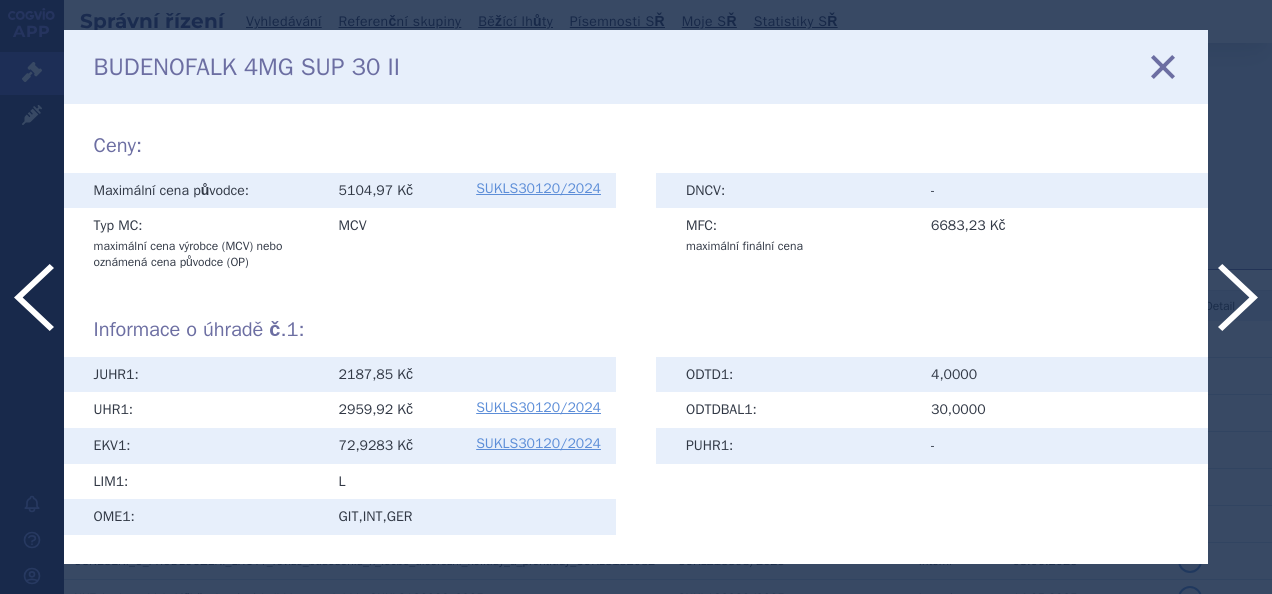 click at bounding box center (34, 297) 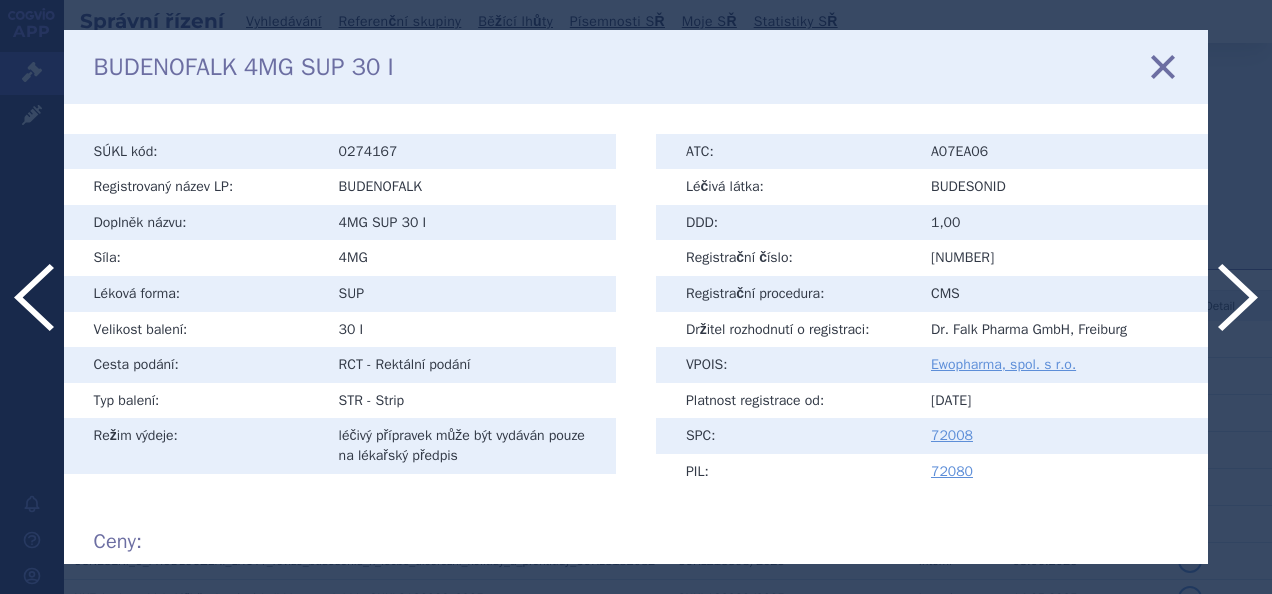 scroll, scrollTop: 0, scrollLeft: 0, axis: both 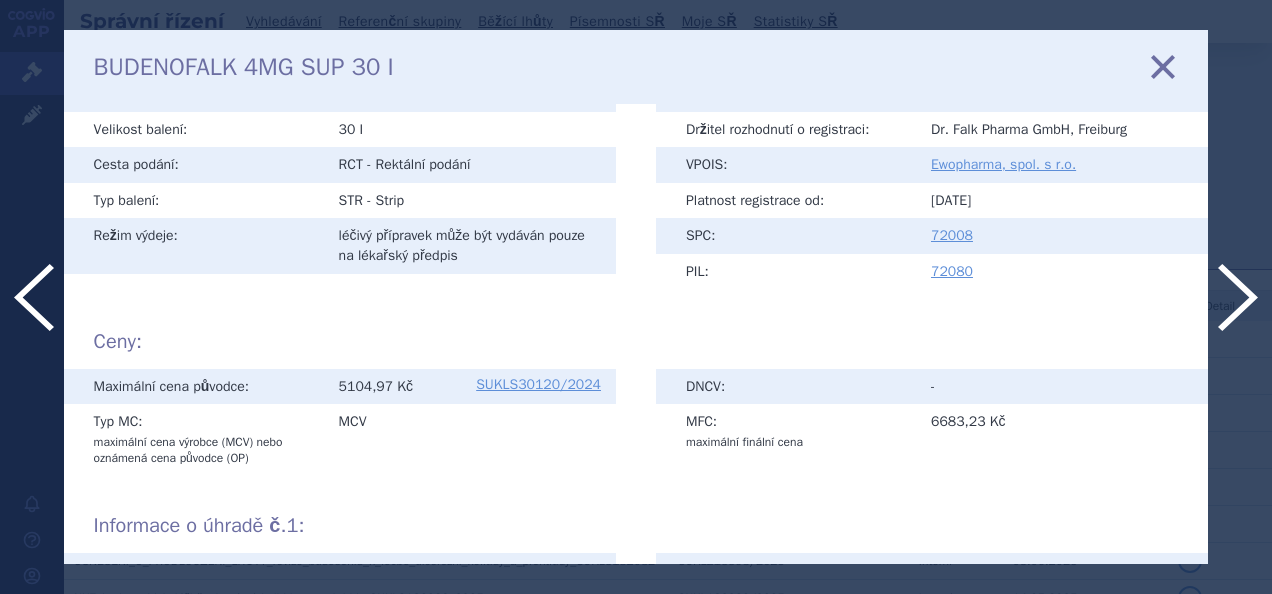 click at bounding box center (34, 297) 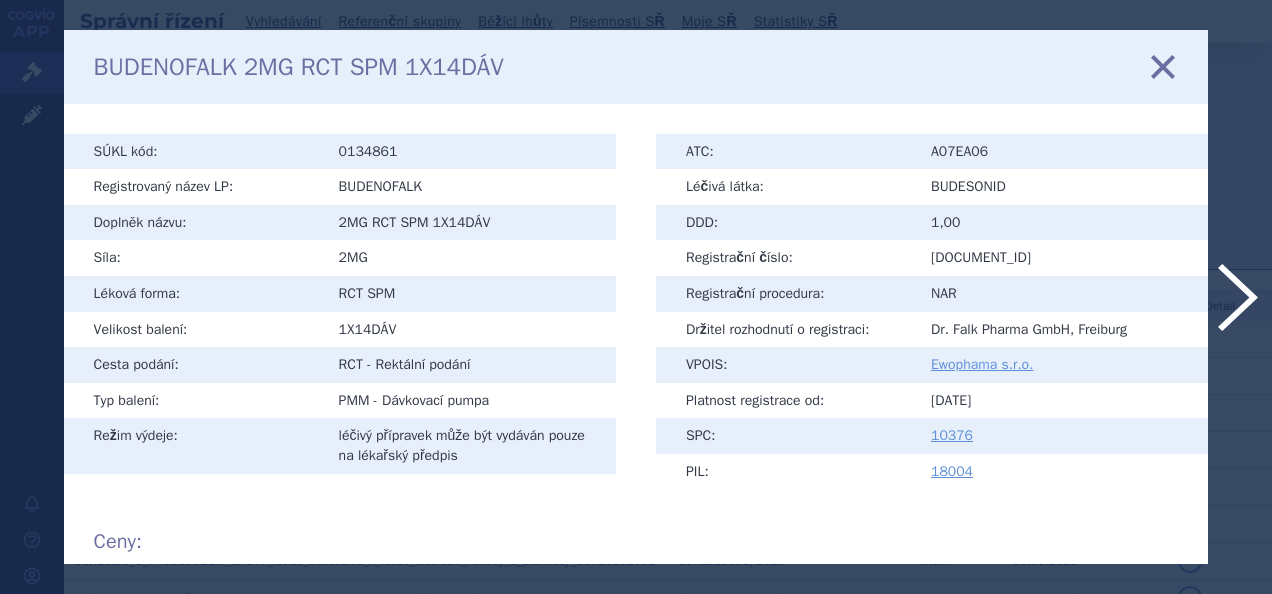 scroll, scrollTop: 0, scrollLeft: 0, axis: both 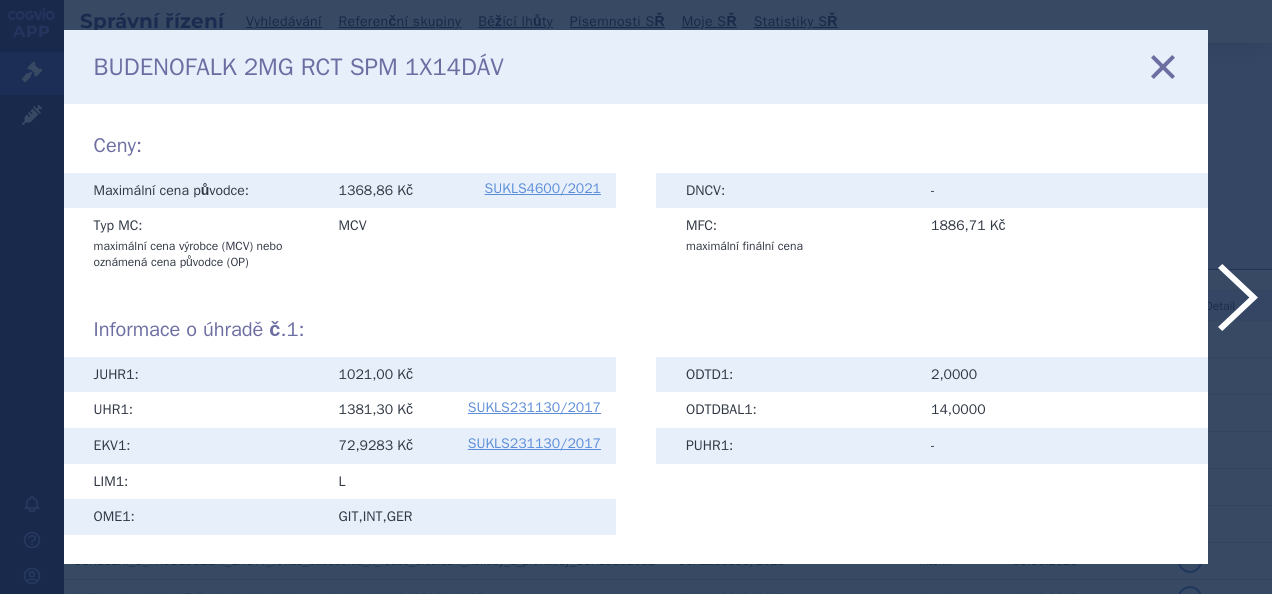 click at bounding box center [1163, 66] 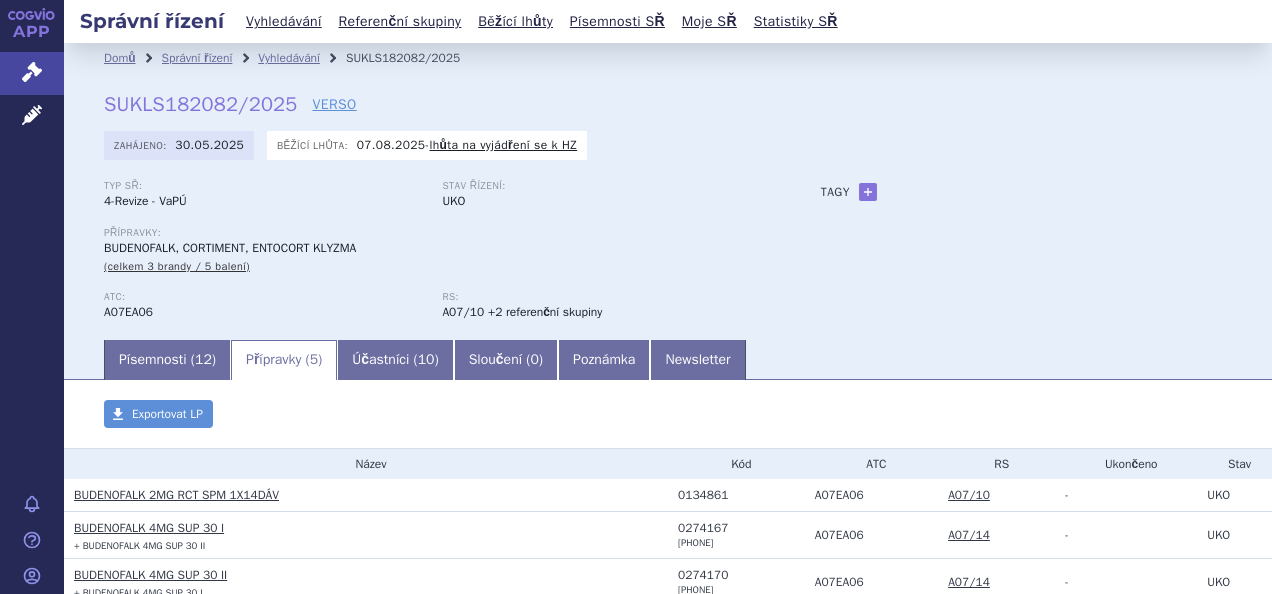scroll, scrollTop: 0, scrollLeft: 0, axis: both 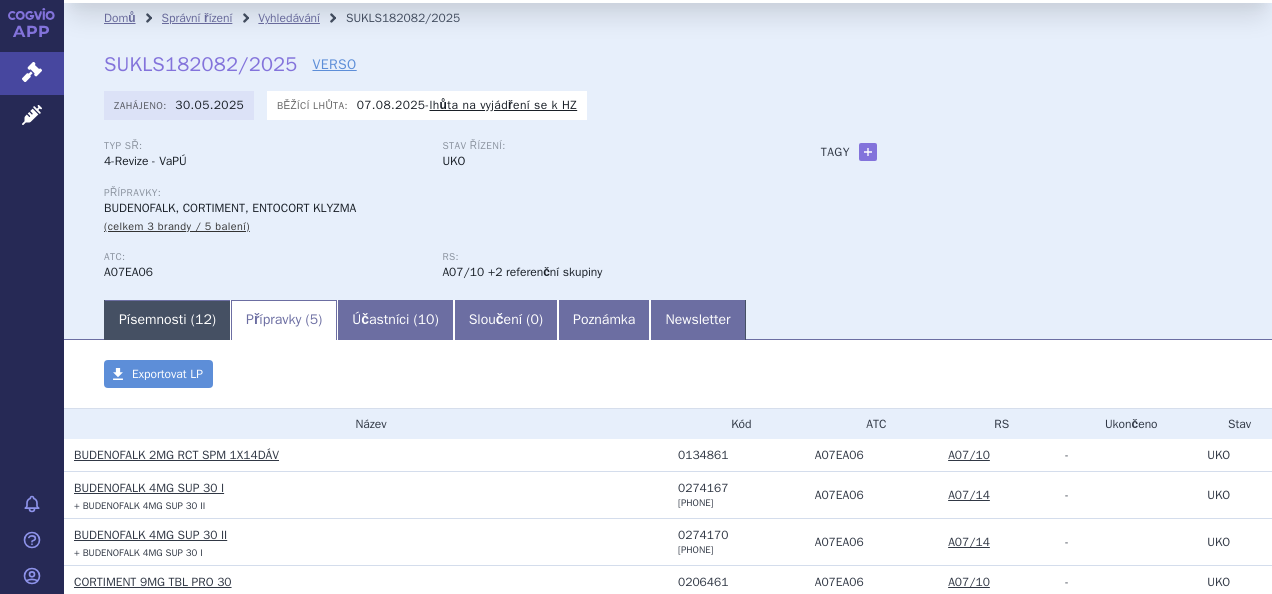 click on "Písemnosti ( 12 )" at bounding box center (167, 320) 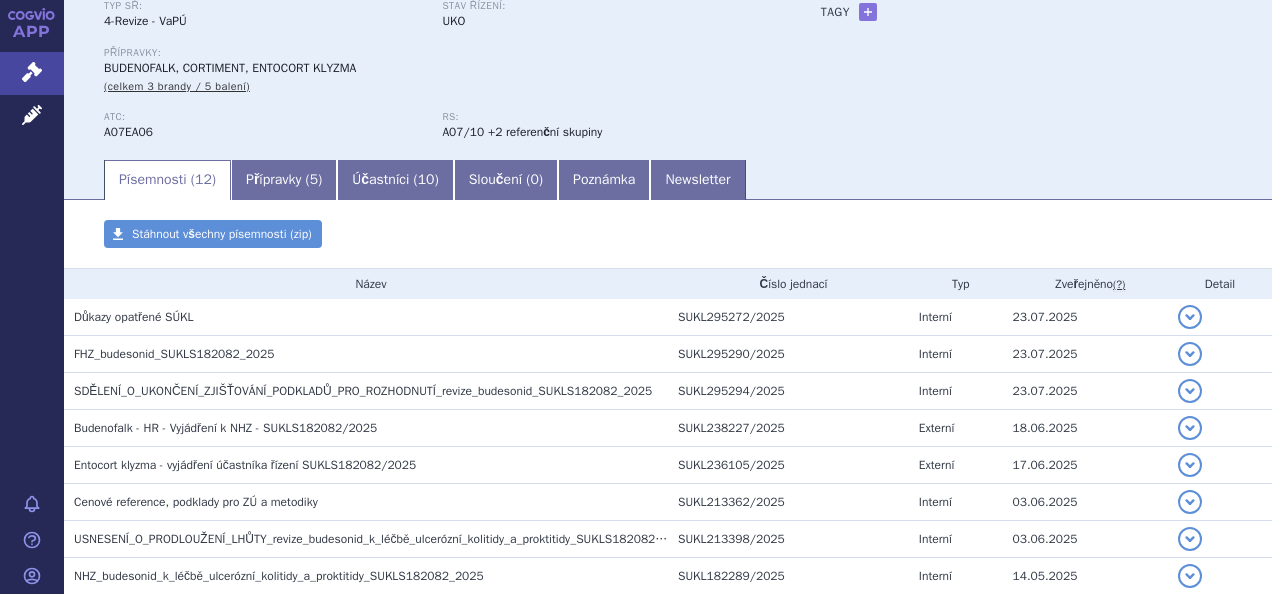 scroll, scrollTop: 200, scrollLeft: 0, axis: vertical 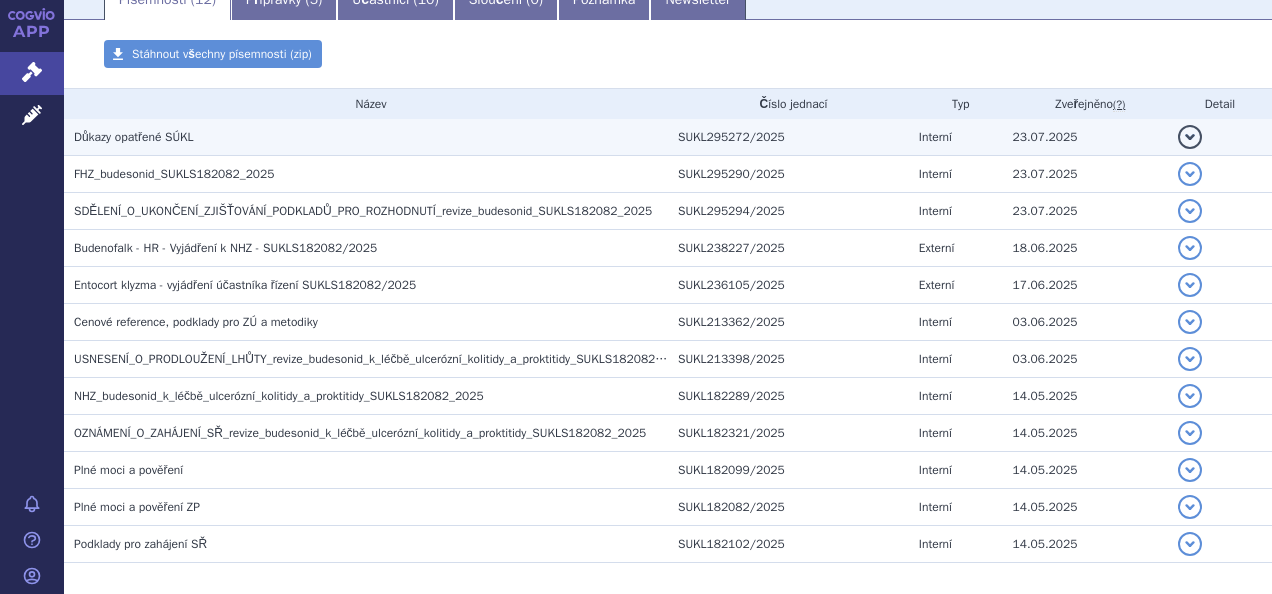 click on "Důkazy opatřené SÚKL" at bounding box center [134, 137] 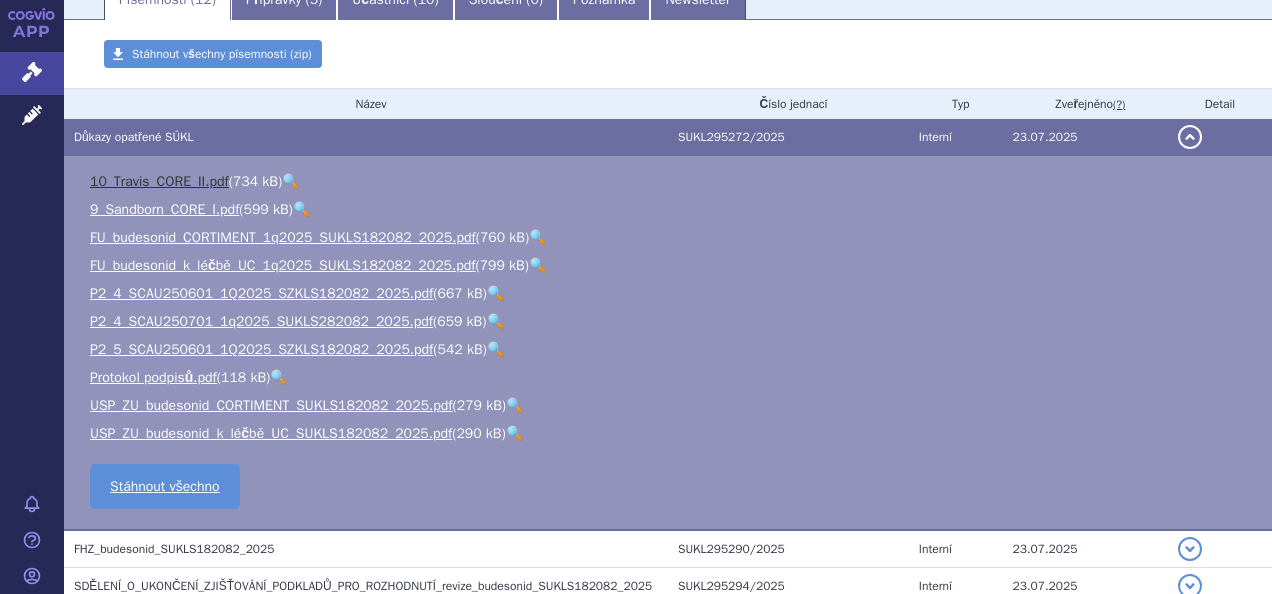 click on "10_Travis_CORE_II.pdf" at bounding box center [159, 181] 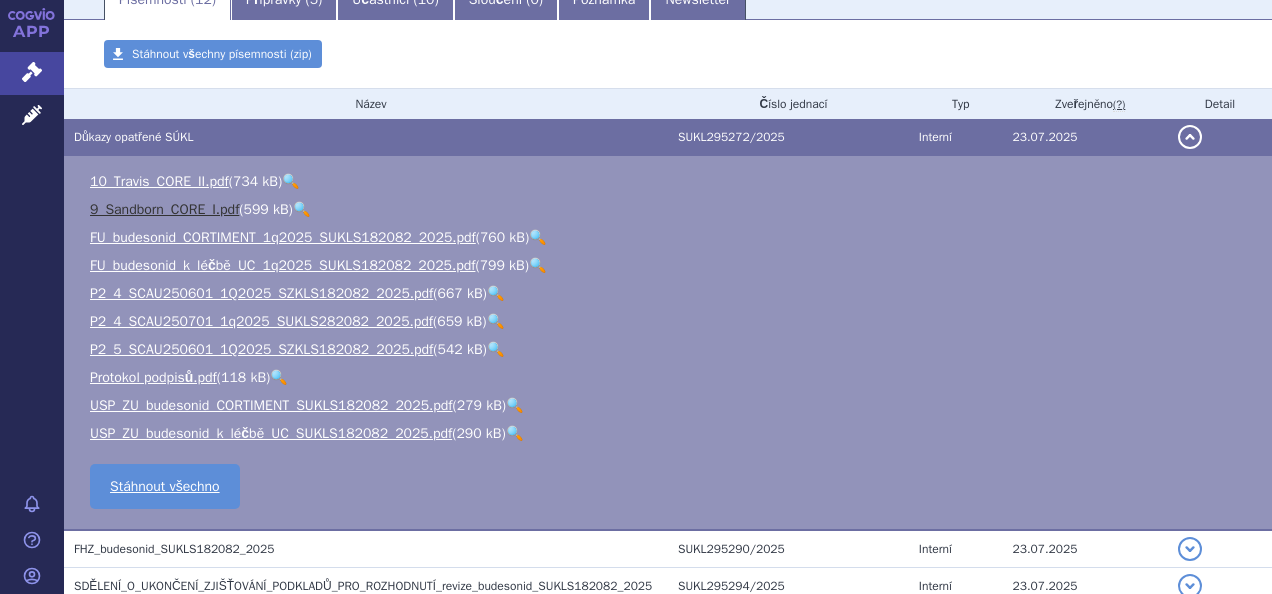 click on "9_Sandborn_CORE_I.pdf" at bounding box center (164, 209) 